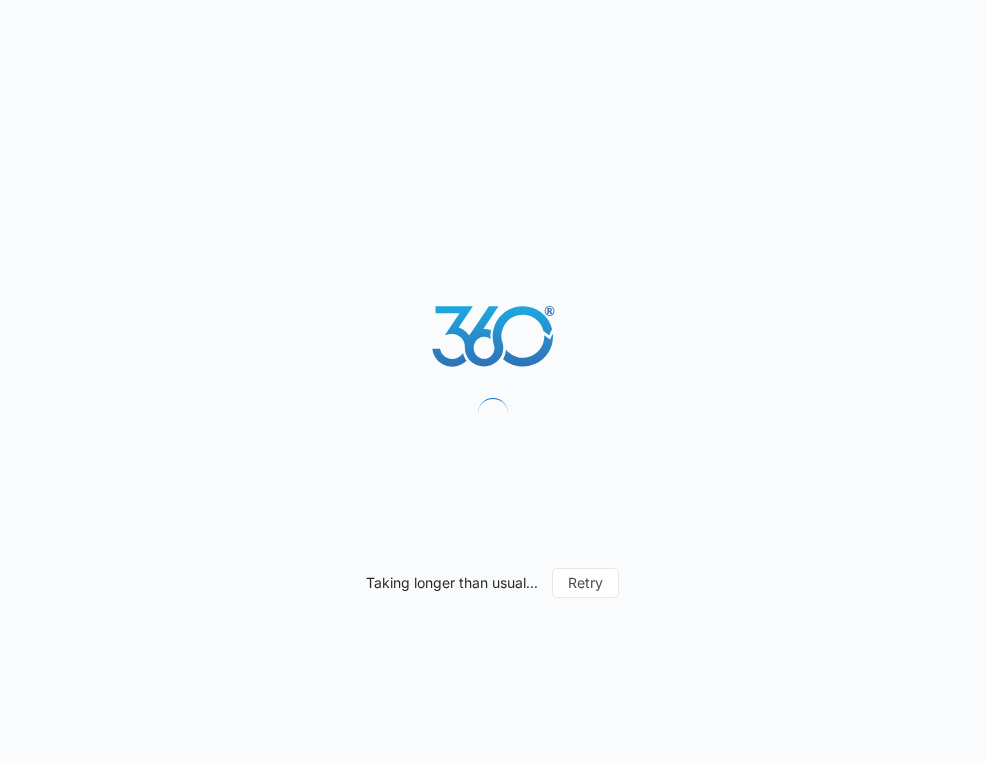 scroll, scrollTop: 0, scrollLeft: 0, axis: both 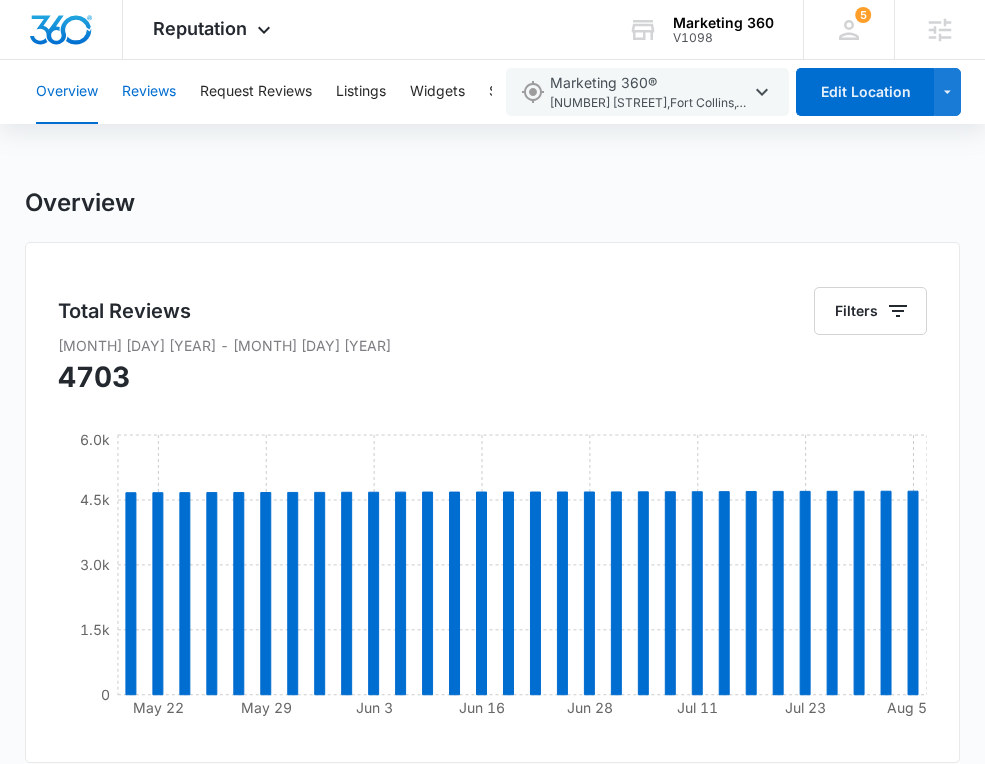 click on "Reviews" at bounding box center (149, 92) 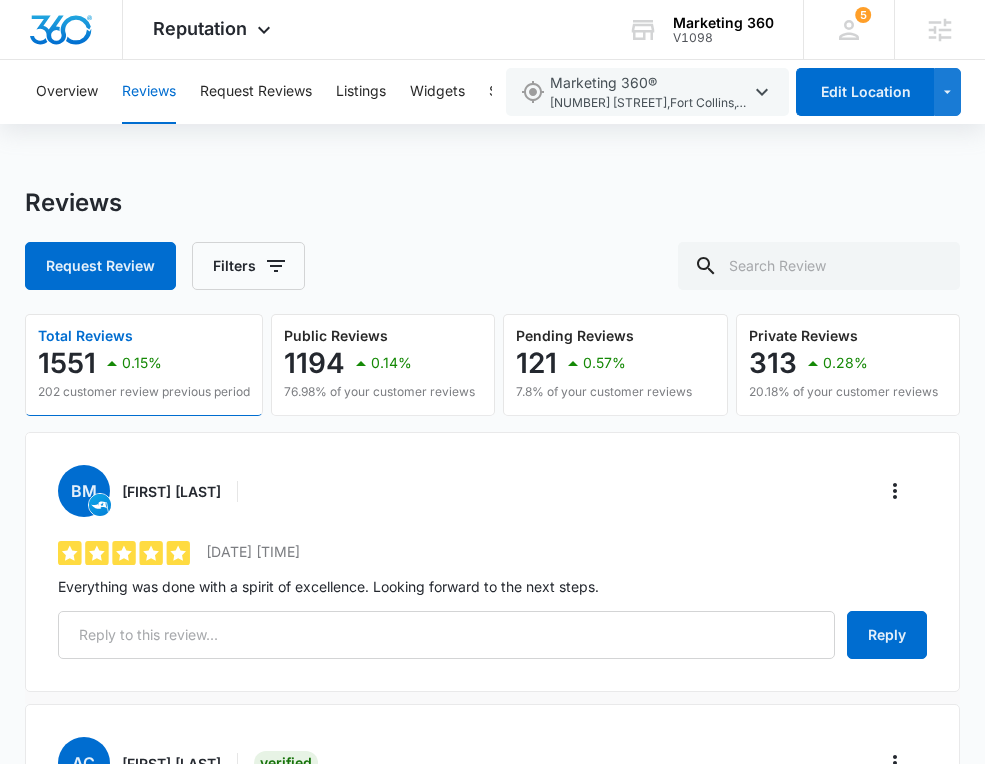click on "[FIRST] [LAST]" at bounding box center (171, 491) 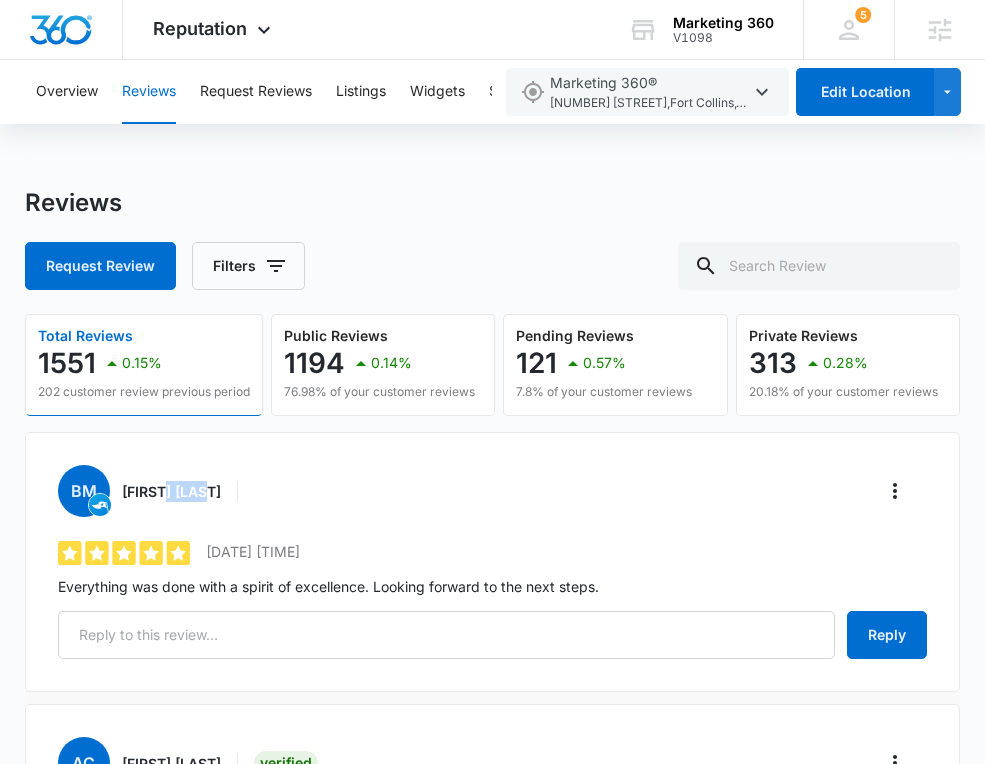 click on "[FIRST] [LAST]" at bounding box center (171, 491) 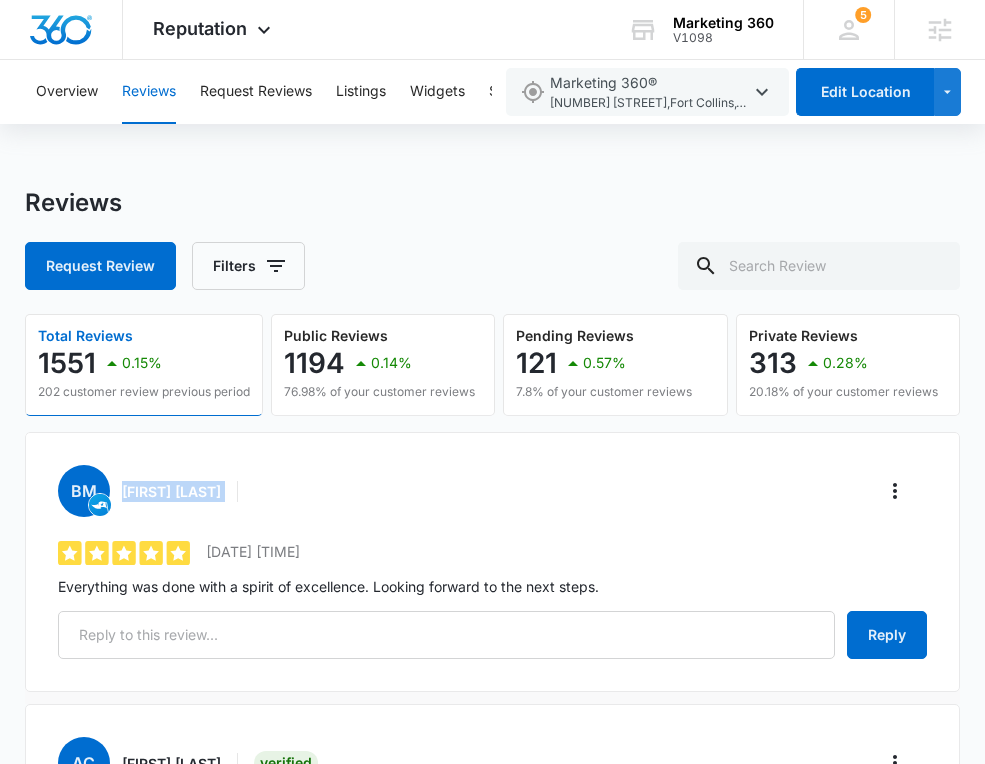 click on "[FIRST] [LAST]" at bounding box center [171, 491] 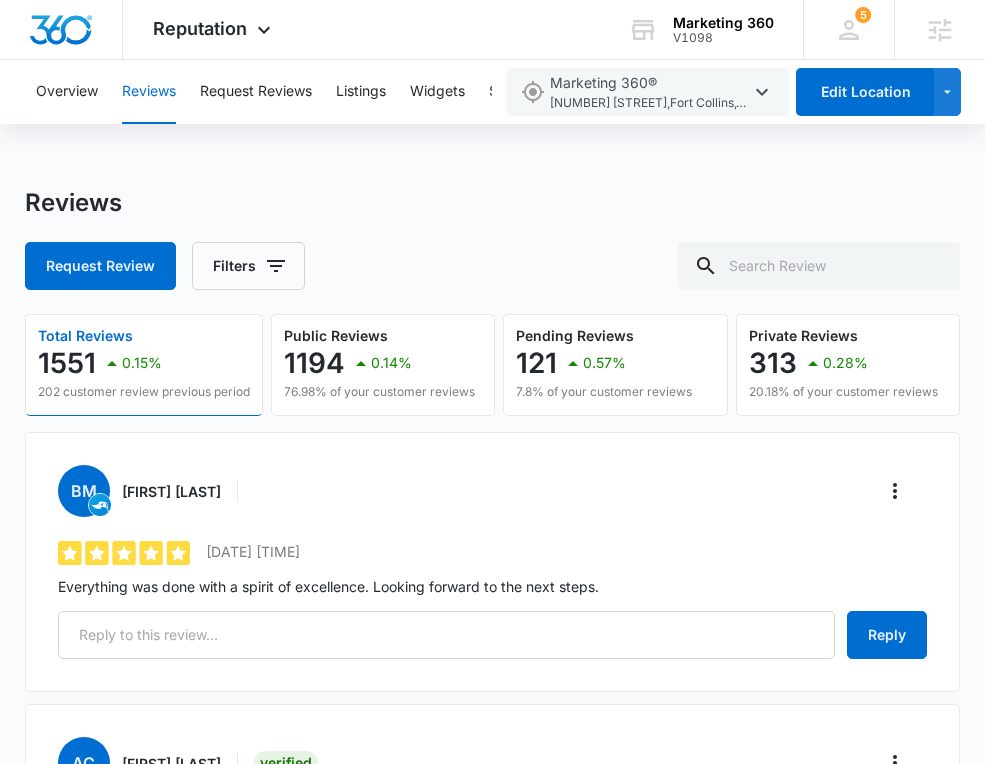 click on "Everything was done with a spirit of excellence. Looking forward to the next steps." at bounding box center [493, 586] 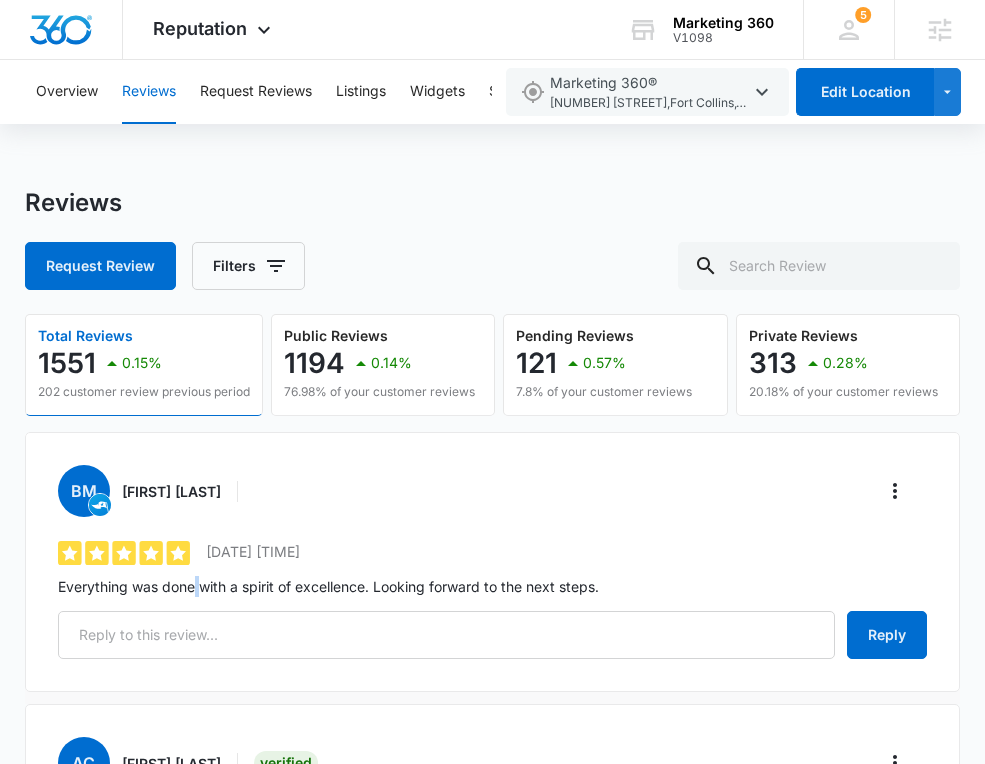 click on "Everything was done with a spirit of excellence. Looking forward to the next steps." at bounding box center (493, 586) 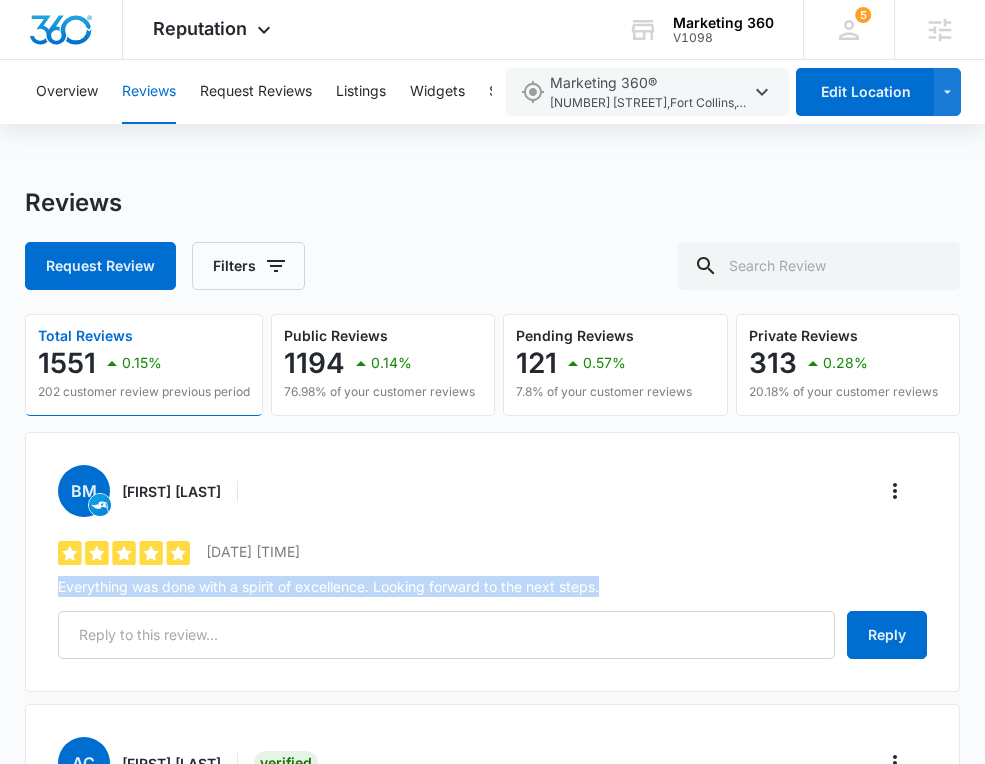 click on "Everything was done with a spirit of excellence. Looking forward to the next steps." at bounding box center (493, 586) 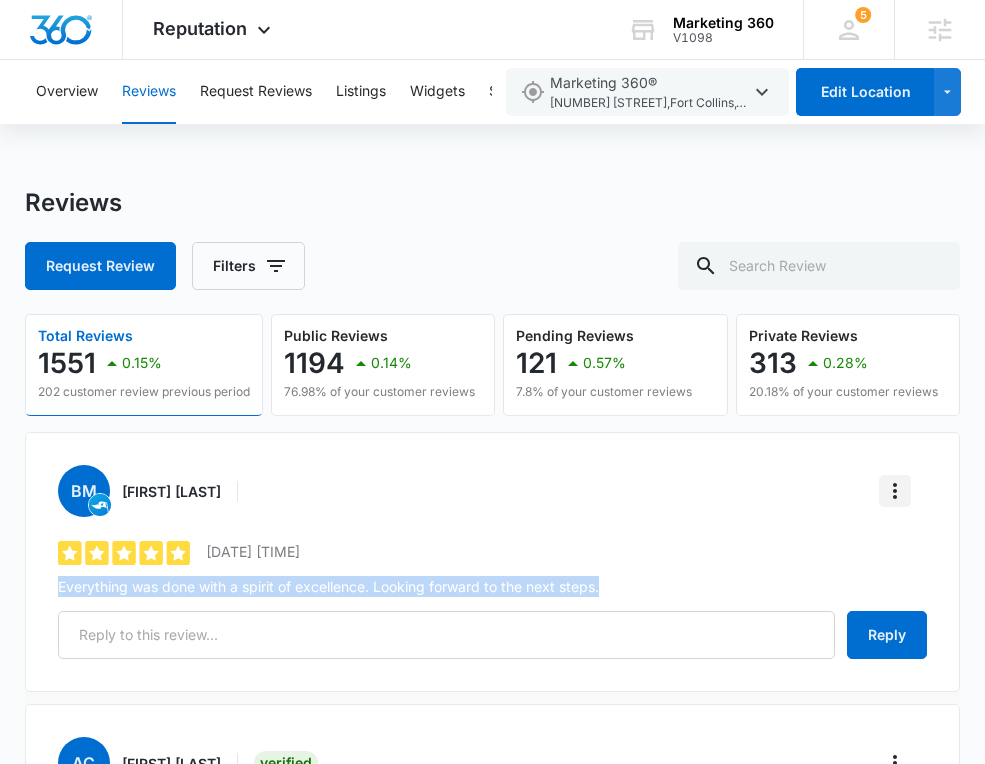 click 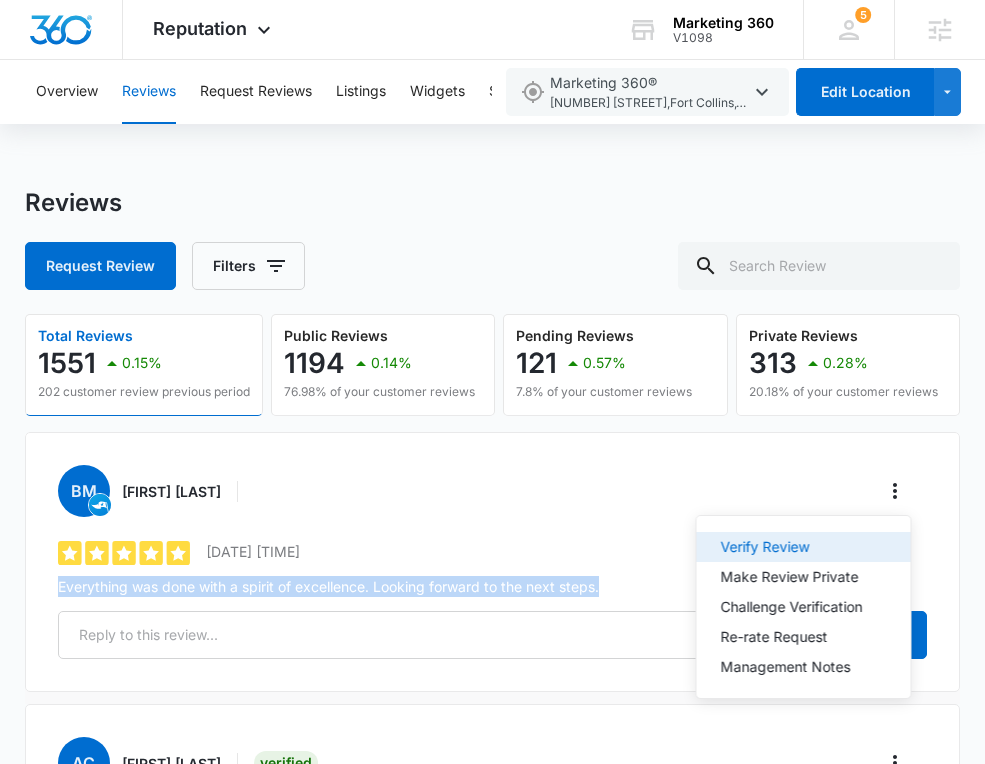 click on "Verify Review" at bounding box center [804, 547] 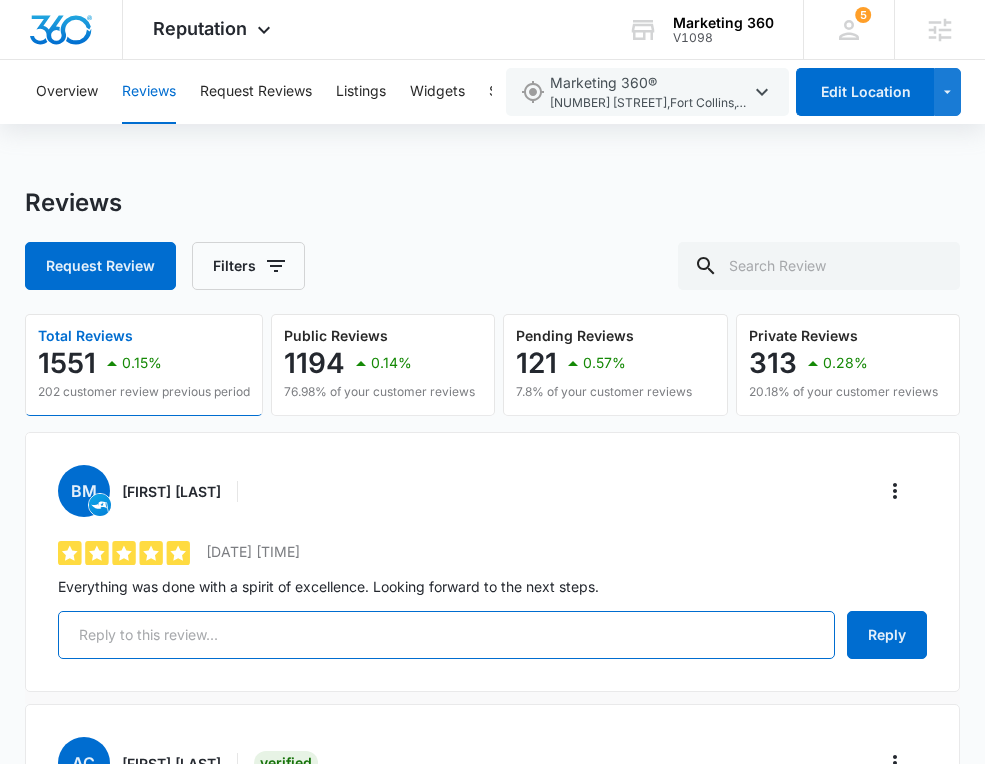 click at bounding box center [447, 635] 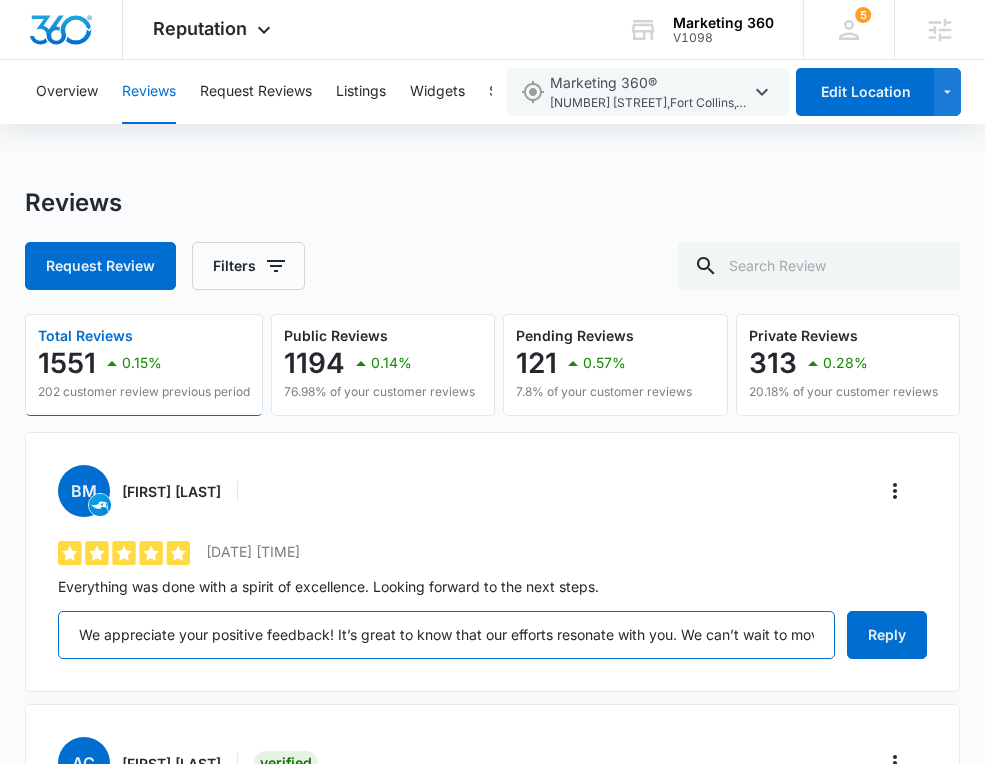 scroll, scrollTop: 0, scrollLeft: 132, axis: horizontal 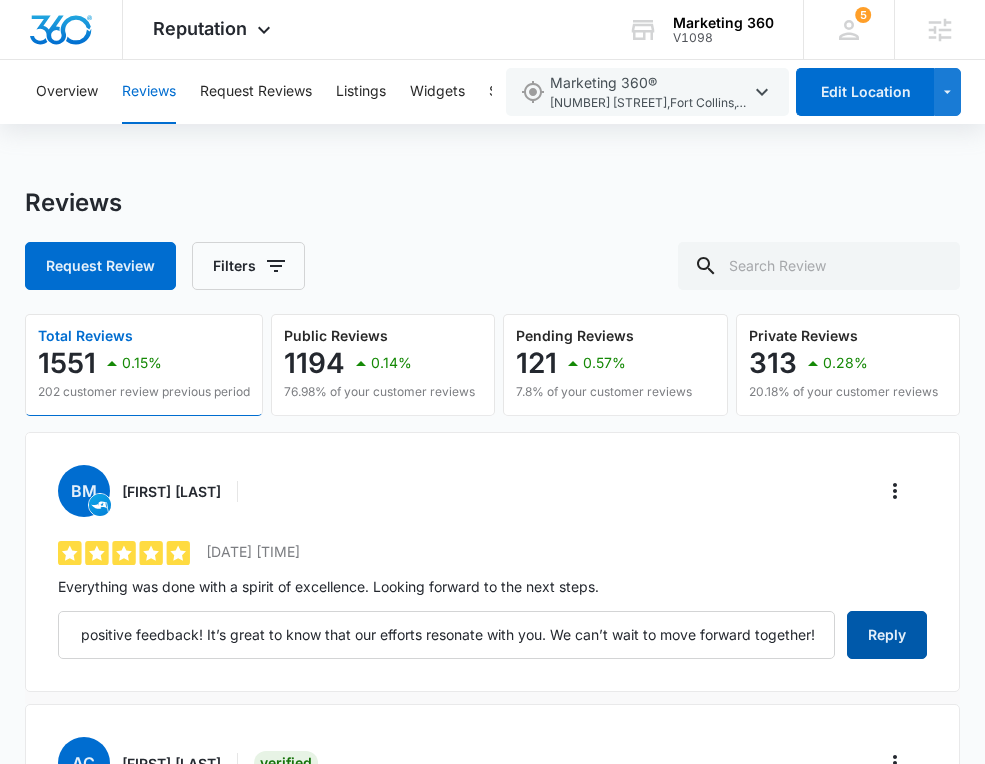 click on "Reply" at bounding box center [887, 635] 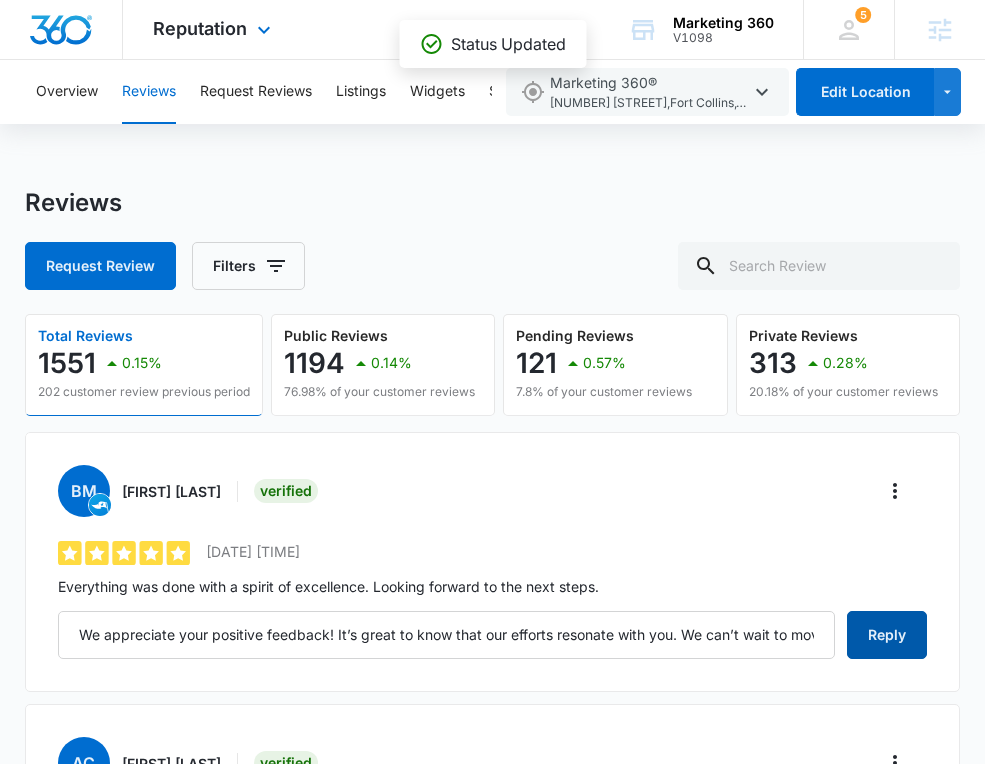 type on "We appreciate your positive feedback! It’s great to know that our efforts resonate with you. We can’t wait to move forward together!" 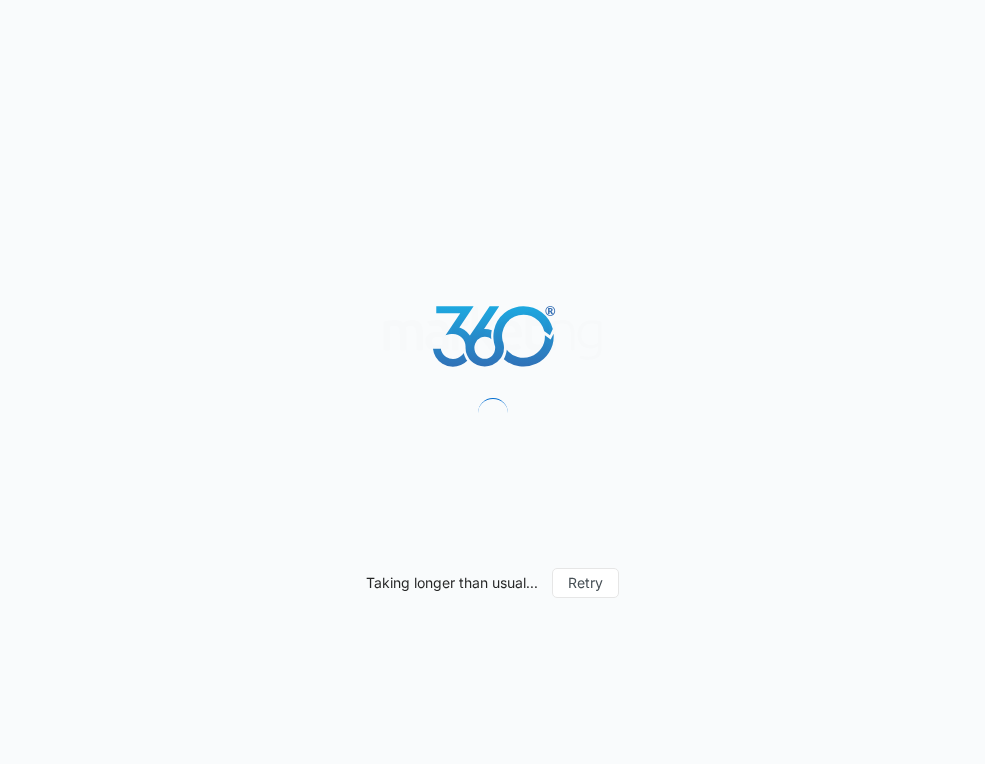 scroll, scrollTop: 0, scrollLeft: 0, axis: both 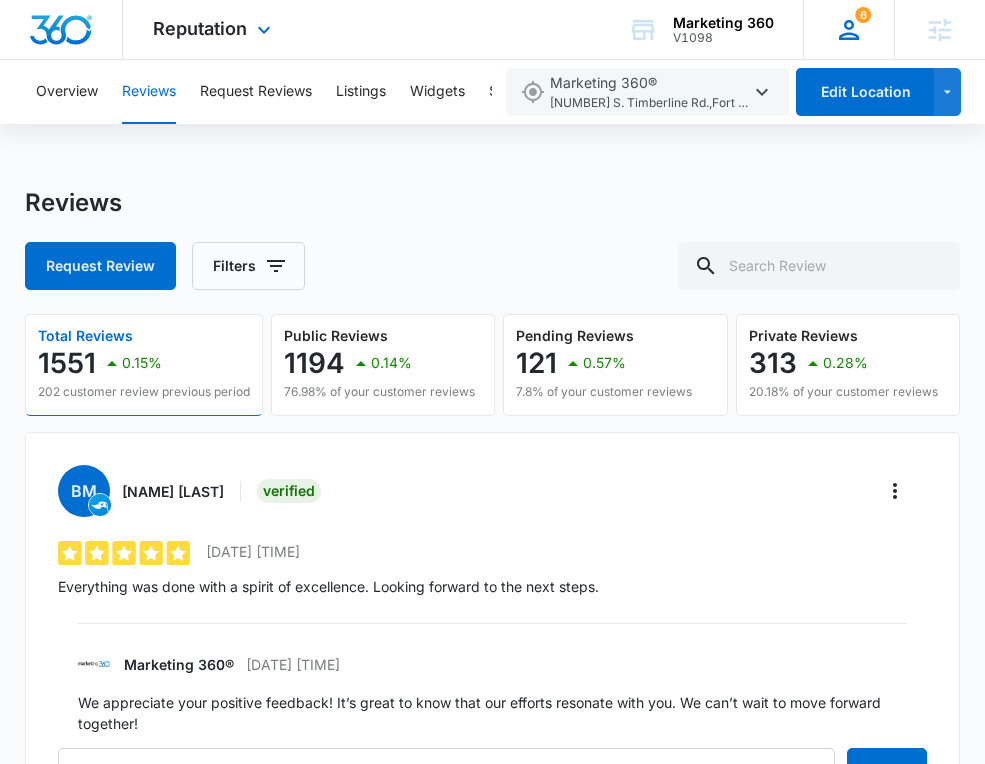 click on "6" at bounding box center (863, 15) 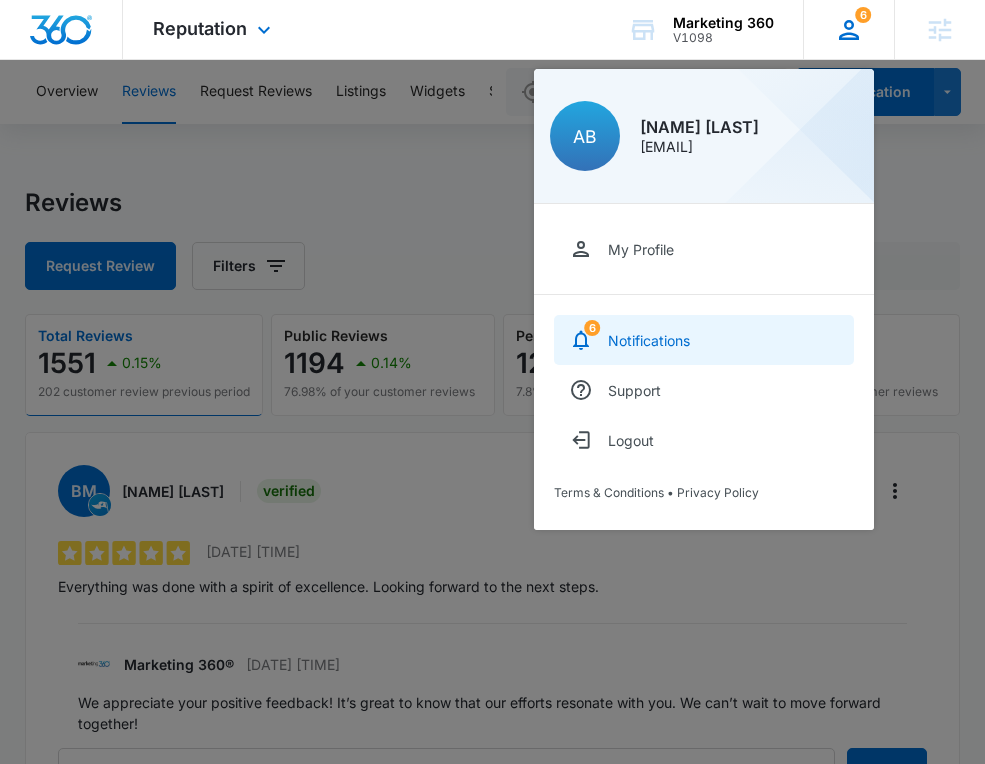 click on "Notifications" at bounding box center [649, 340] 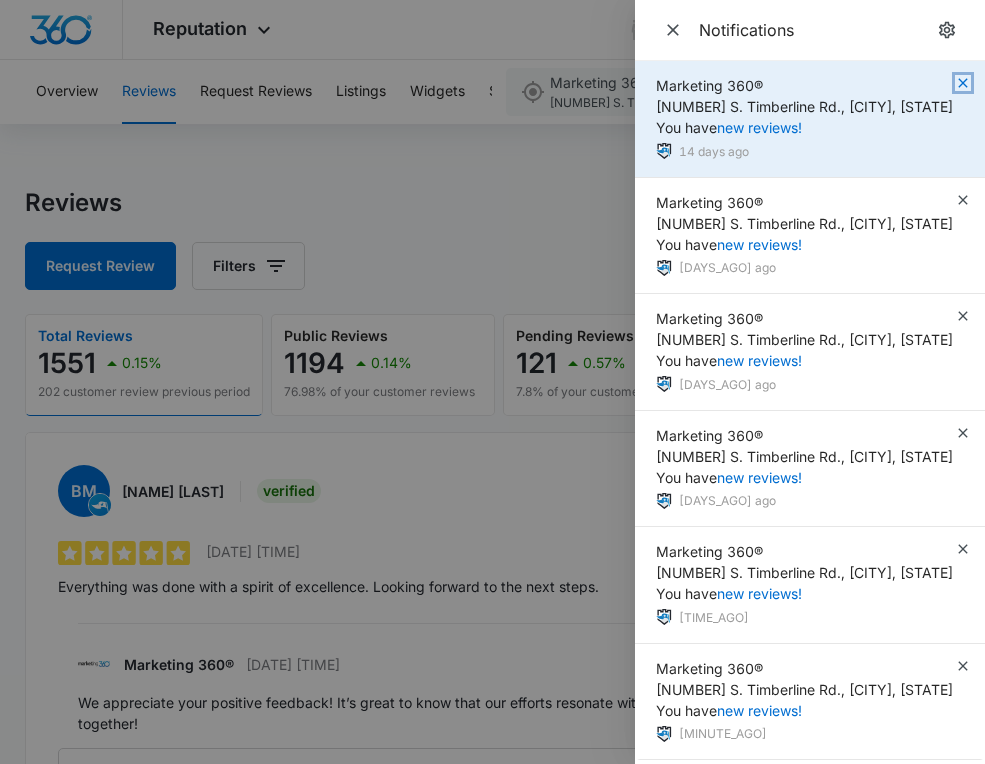 click 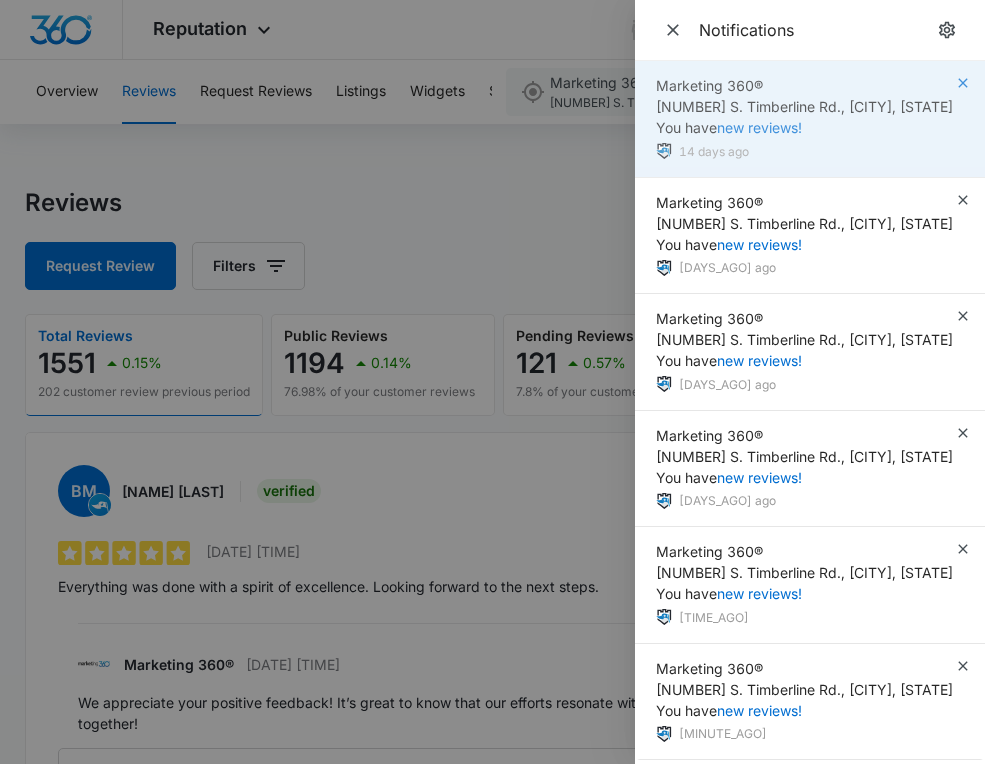 click on "Marketing 360® 3405 S. Timberline Rd., Fort Collins, CO You have  new reviews! 14 days ago" at bounding box center (810, 119) 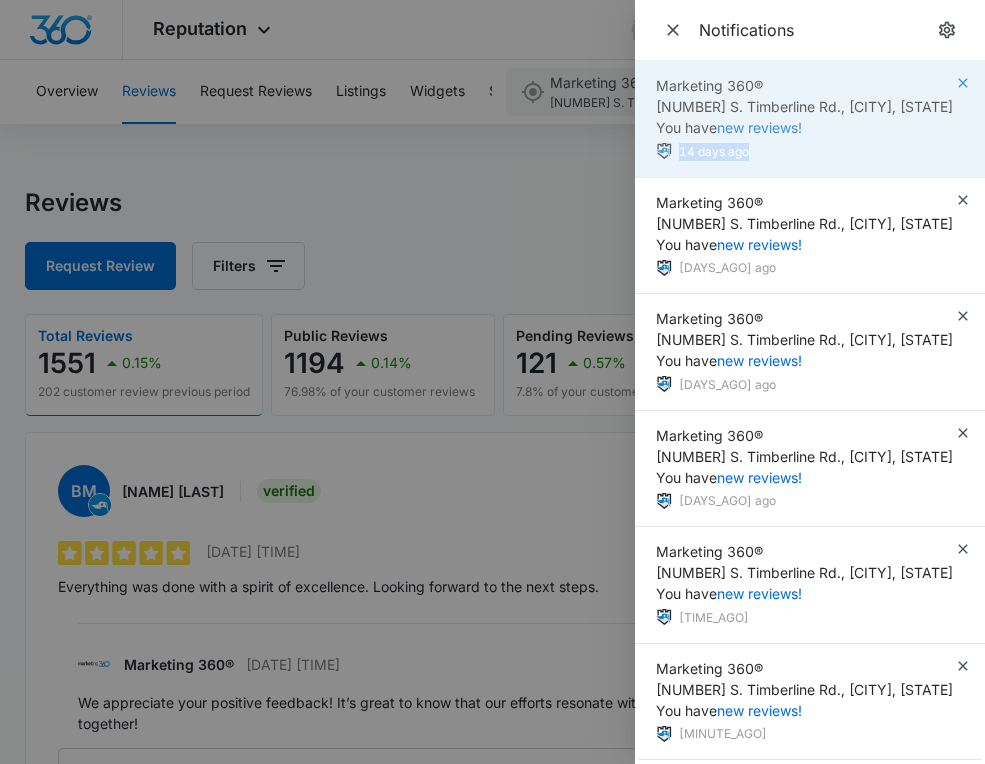 click on "Marketing 360® 3405 S. Timberline Rd., Fort Collins, CO You have  new reviews! 14 days ago" at bounding box center (810, 119) 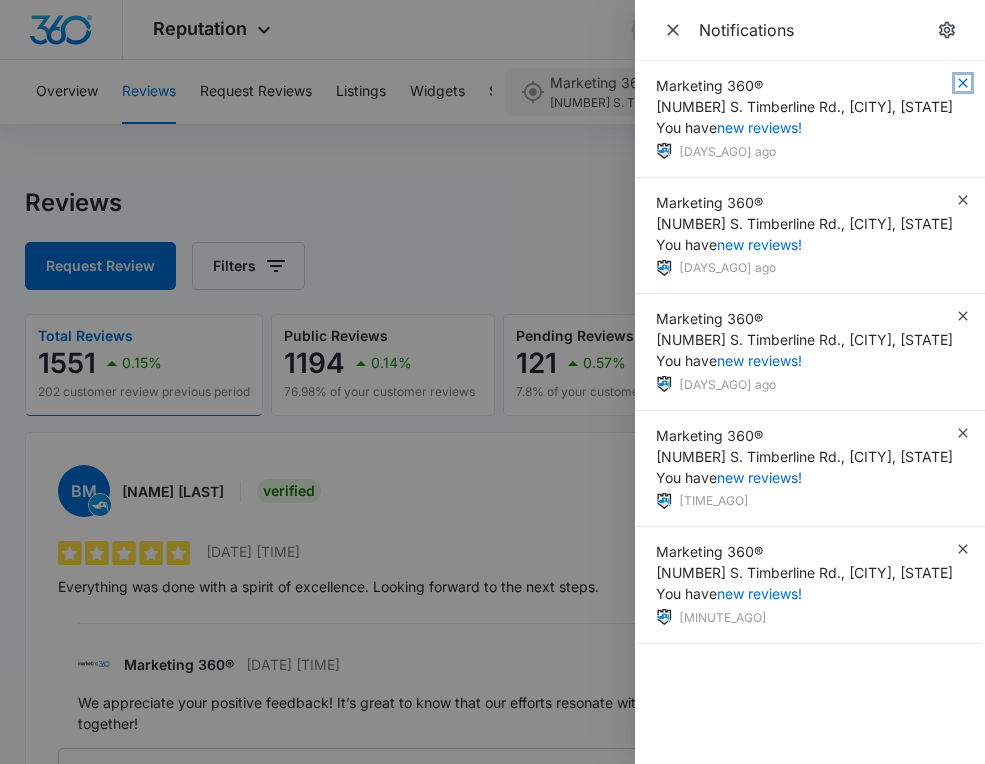 click 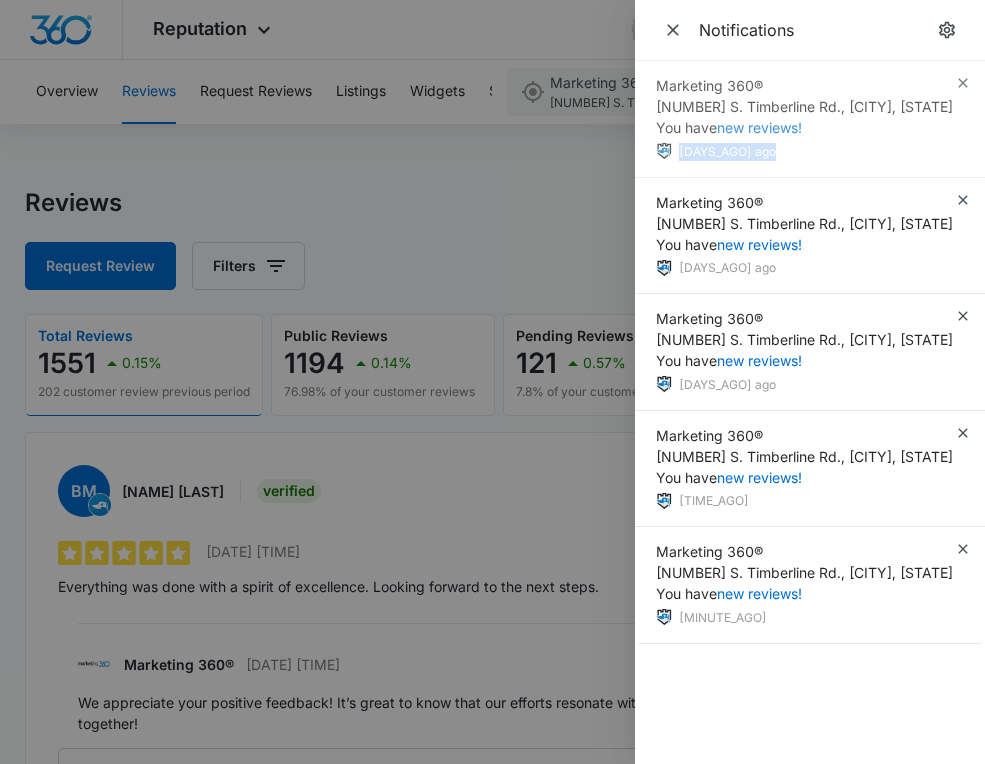 click on "Marketing 360® 3405 S. Timberline Rd., Fort Collins, CO You have  new reviews! 12 days ago" at bounding box center (810, 119) 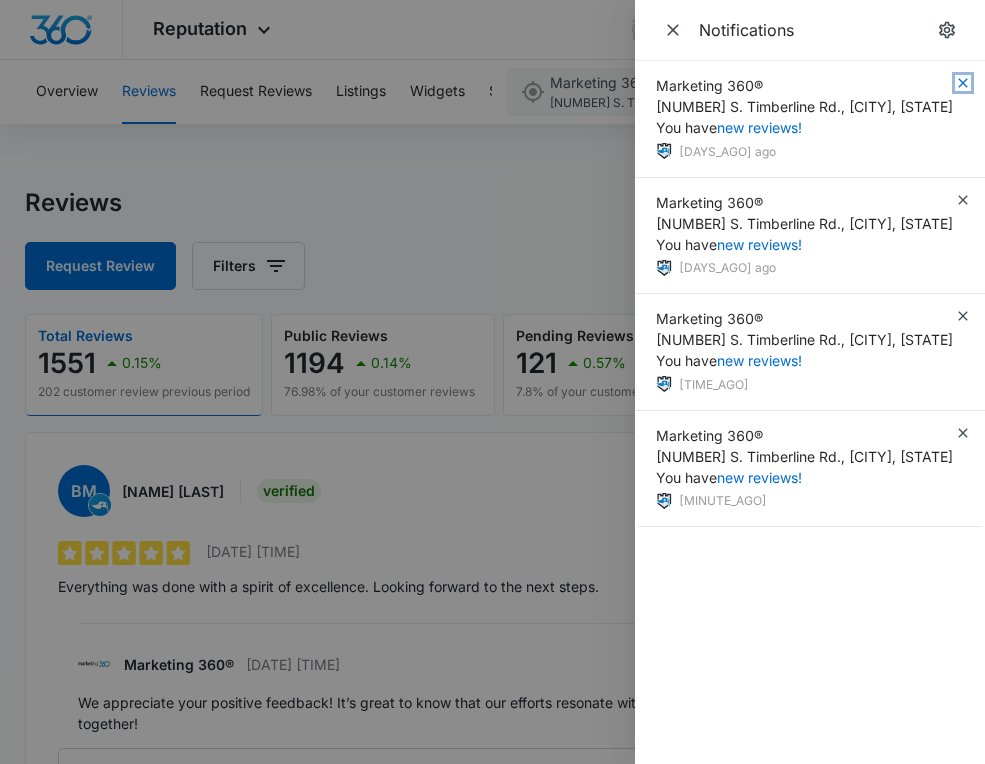 click 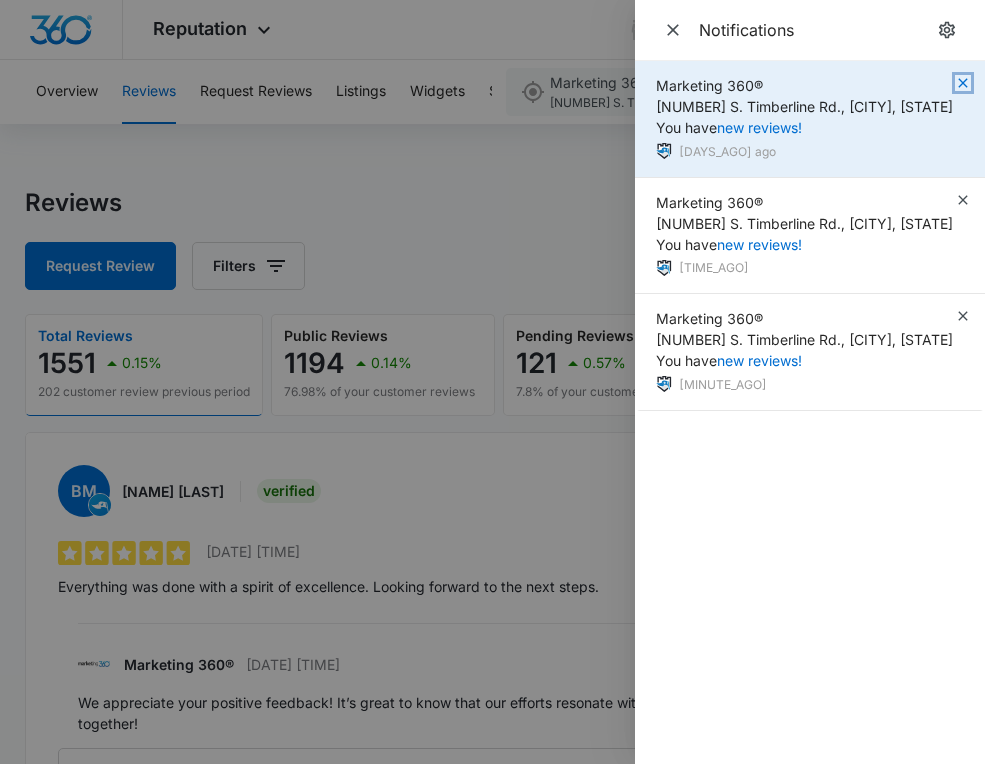 click 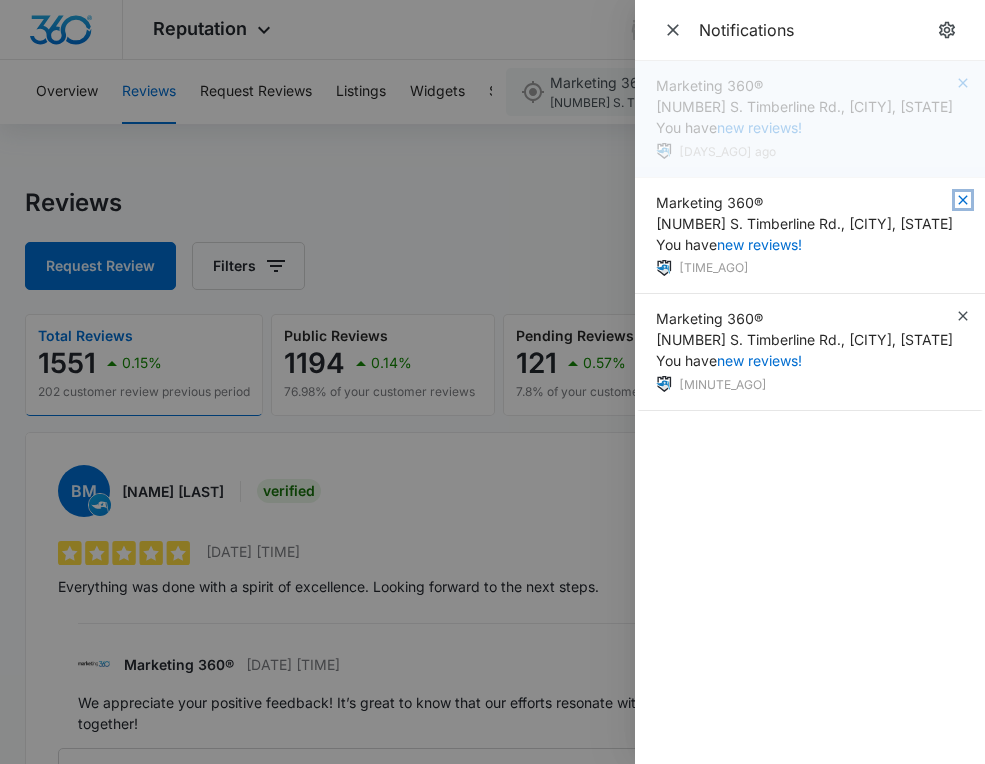 click 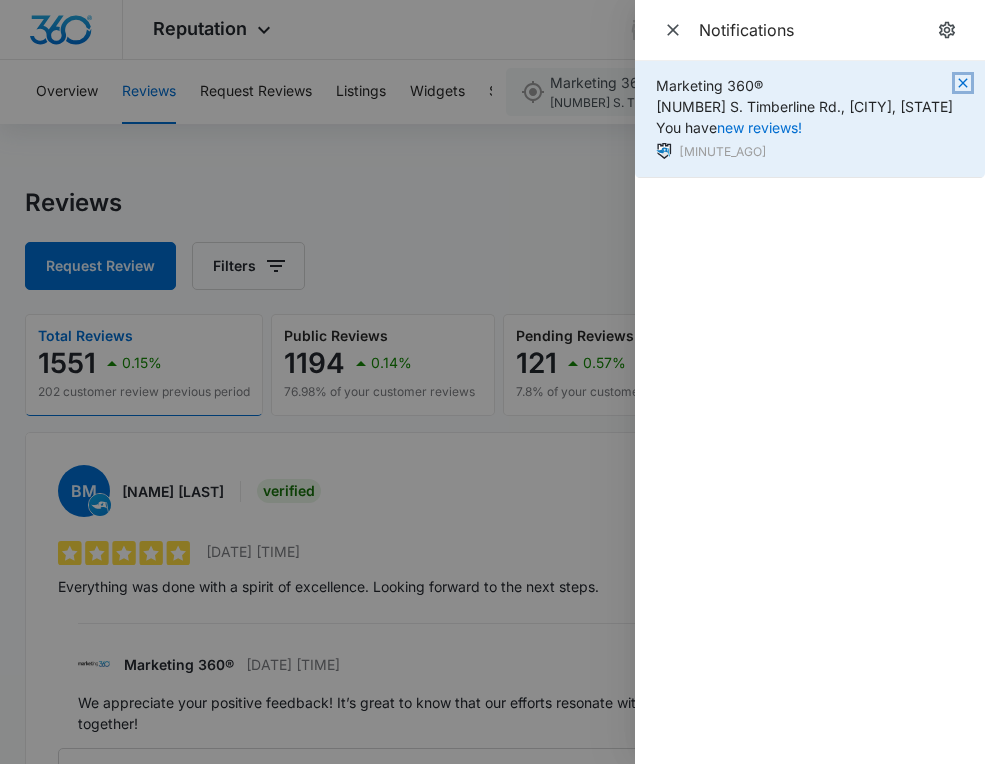 click 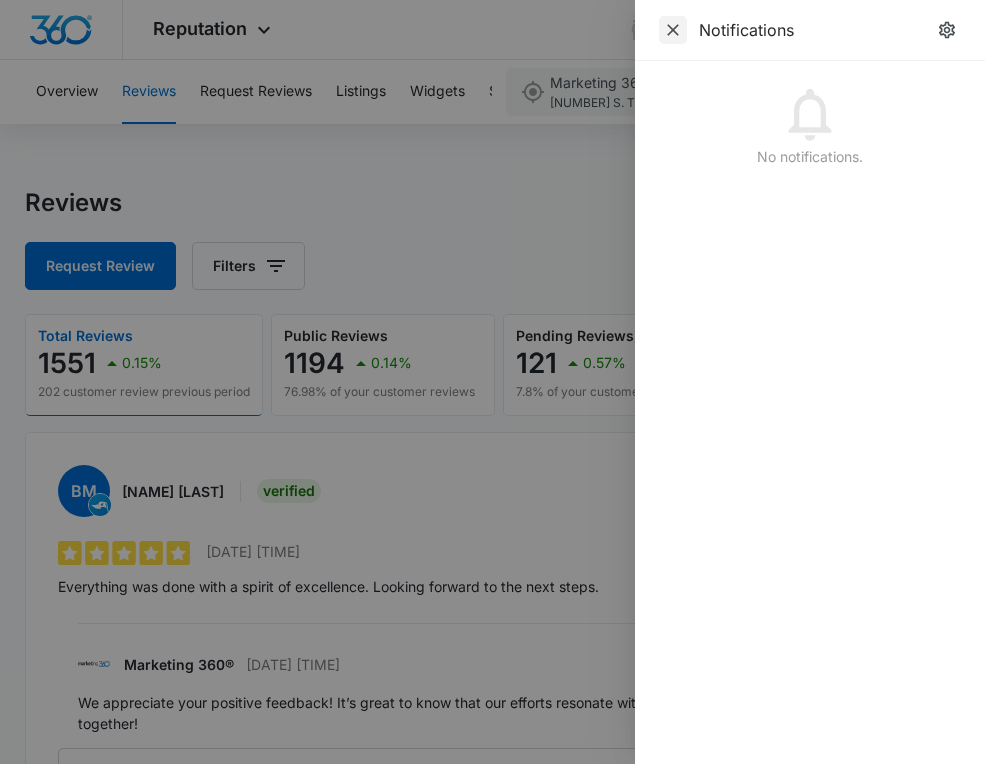 click 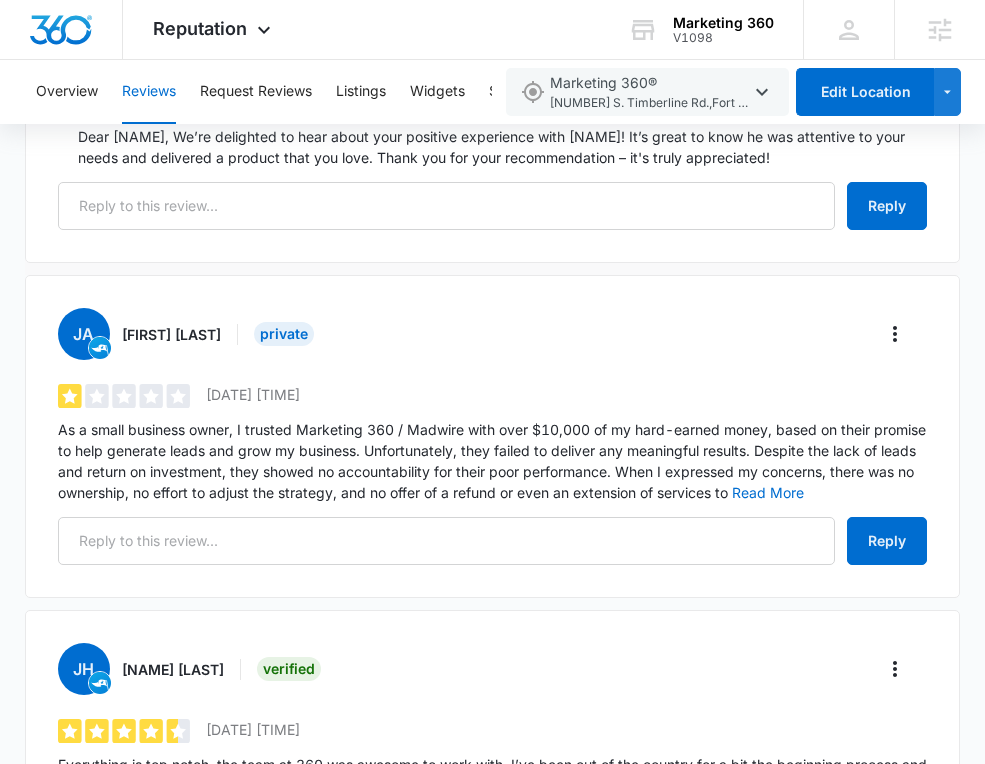 scroll, scrollTop: 2416, scrollLeft: 0, axis: vertical 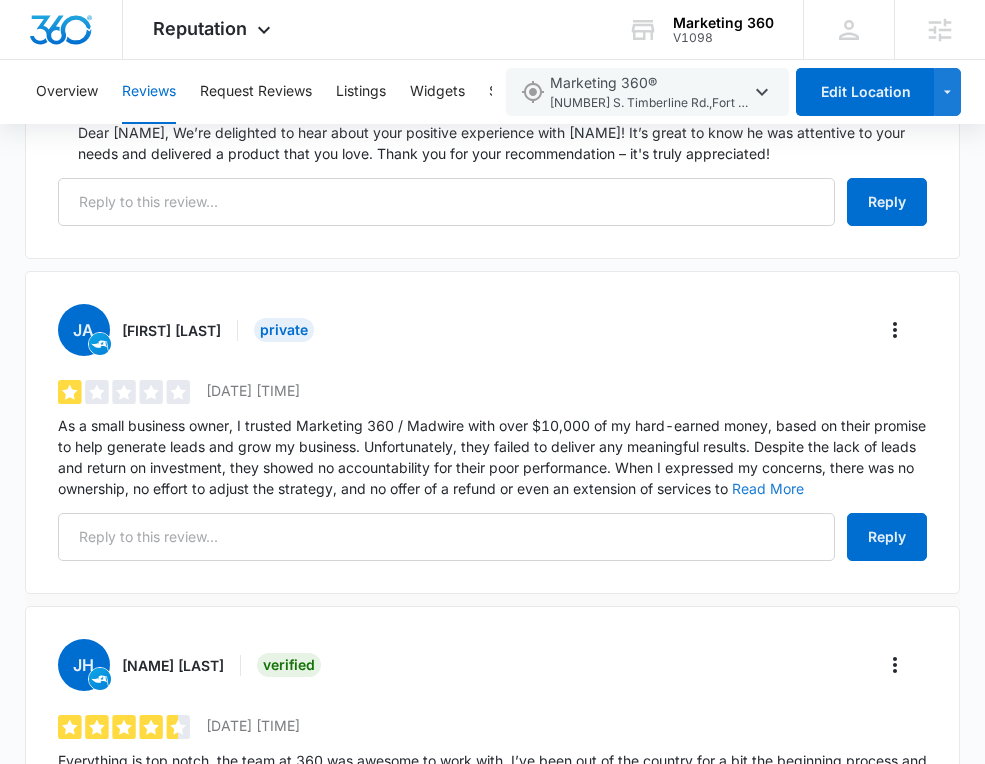 click on "Read More" at bounding box center (768, 489) 